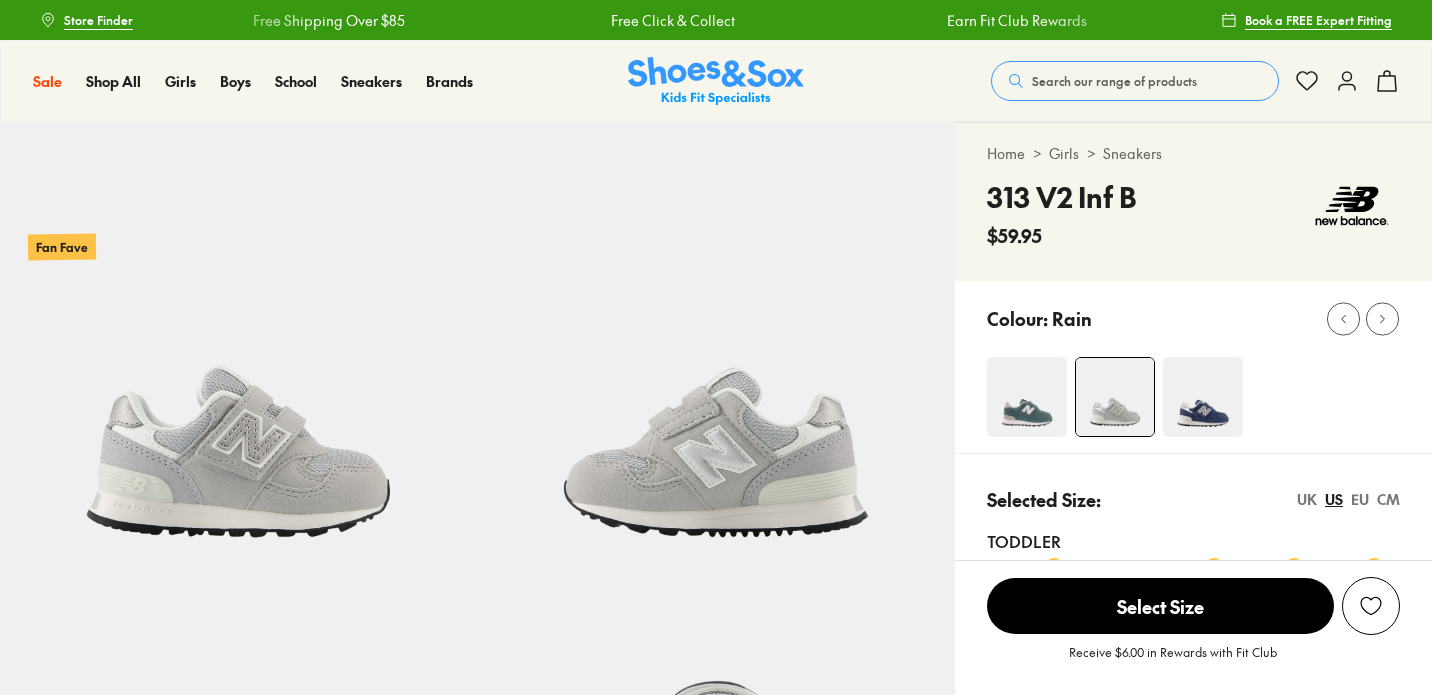 scroll, scrollTop: 0, scrollLeft: 0, axis: both 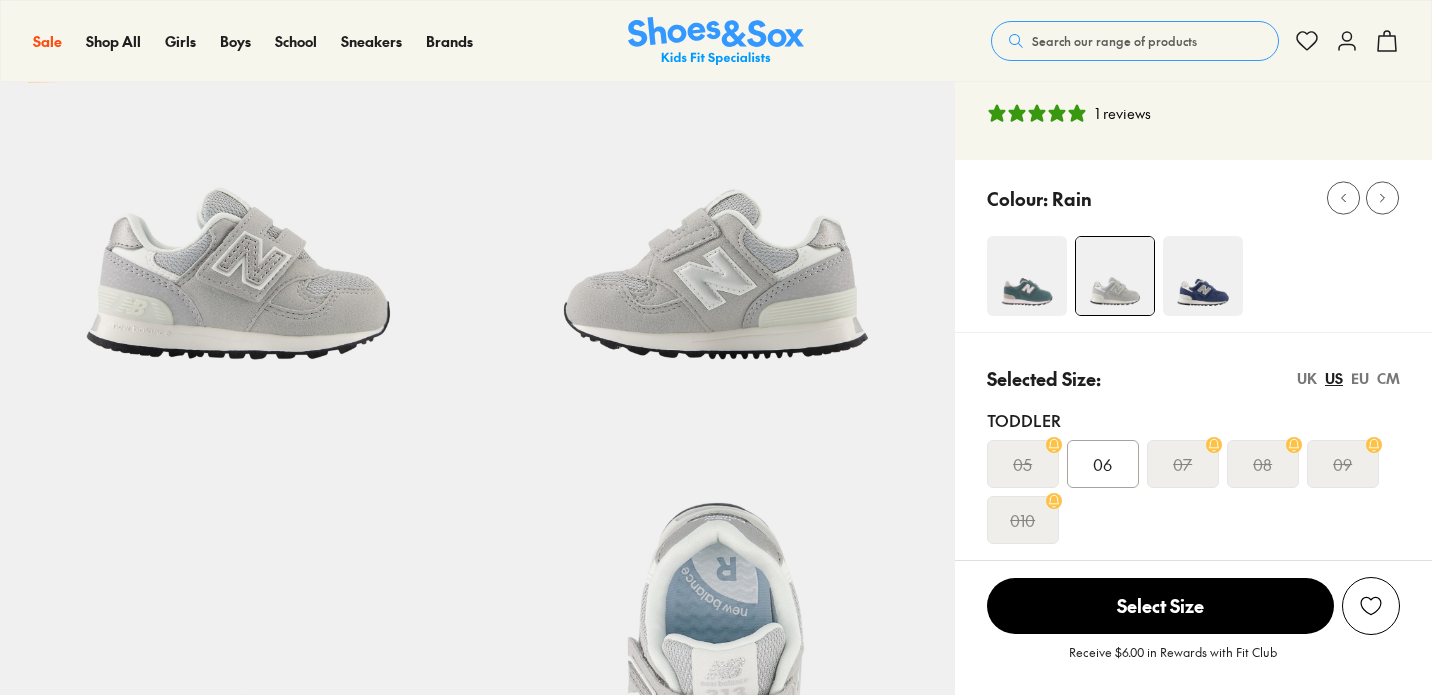 select on "*" 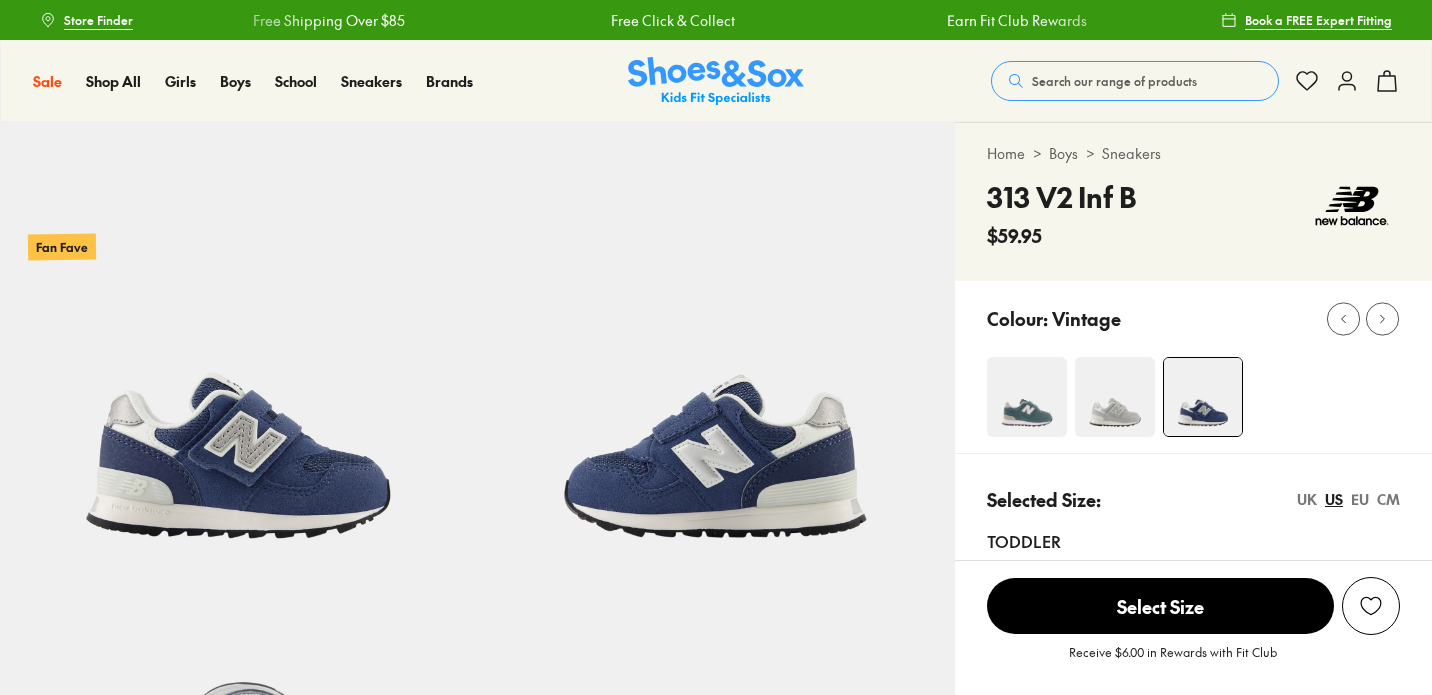 scroll, scrollTop: 0, scrollLeft: 0, axis: both 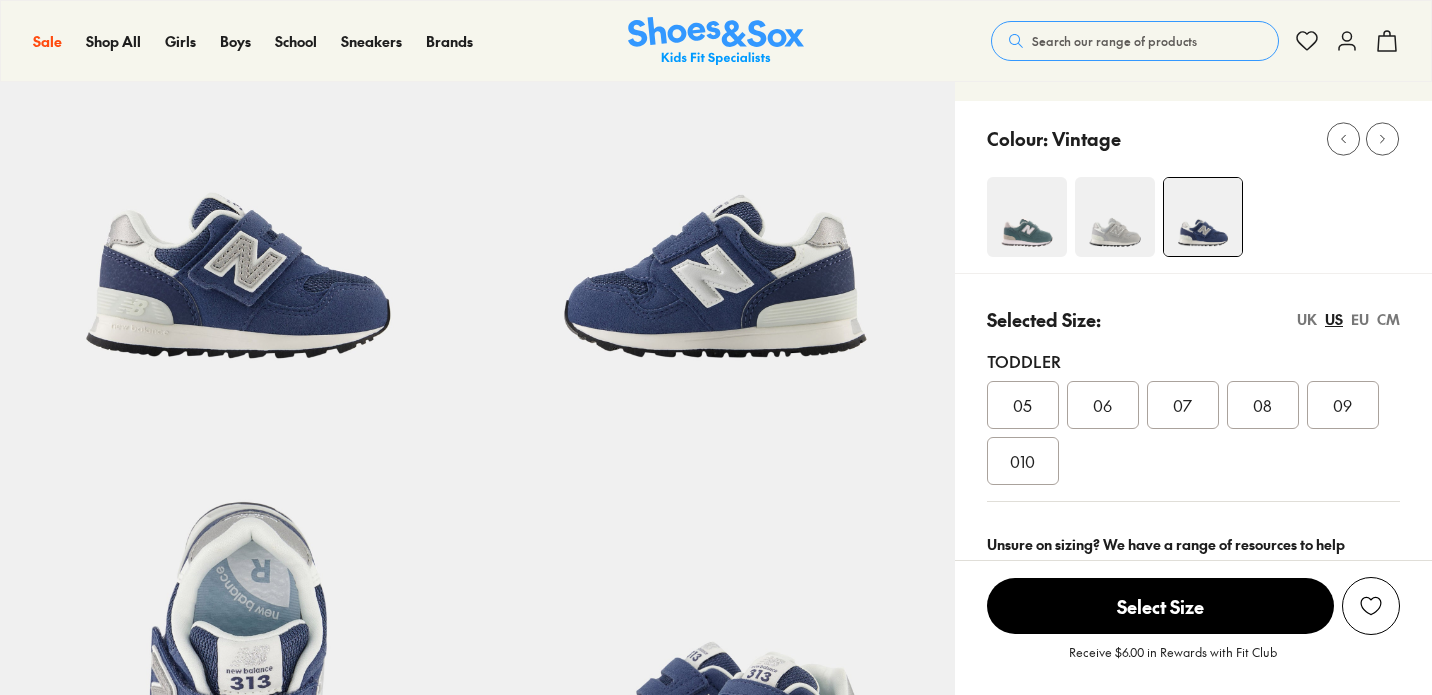 select on "*" 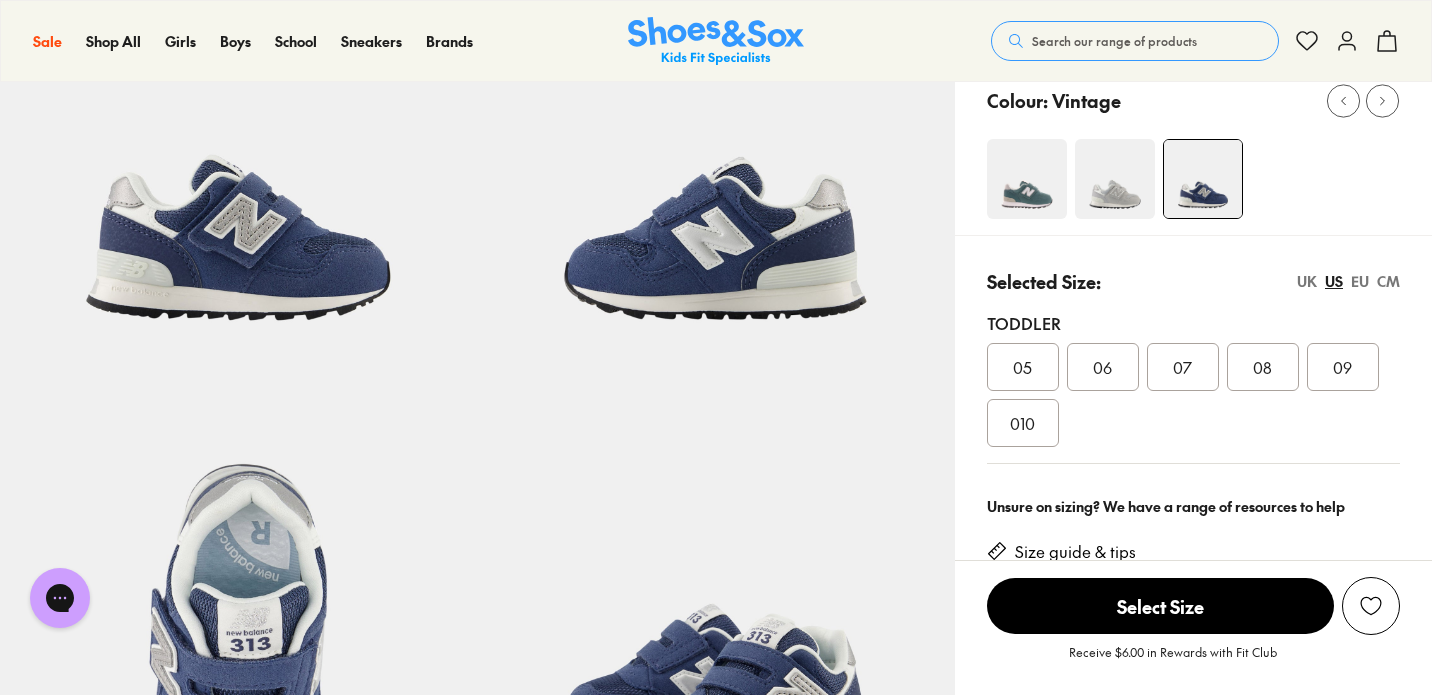 scroll, scrollTop: 0, scrollLeft: 0, axis: both 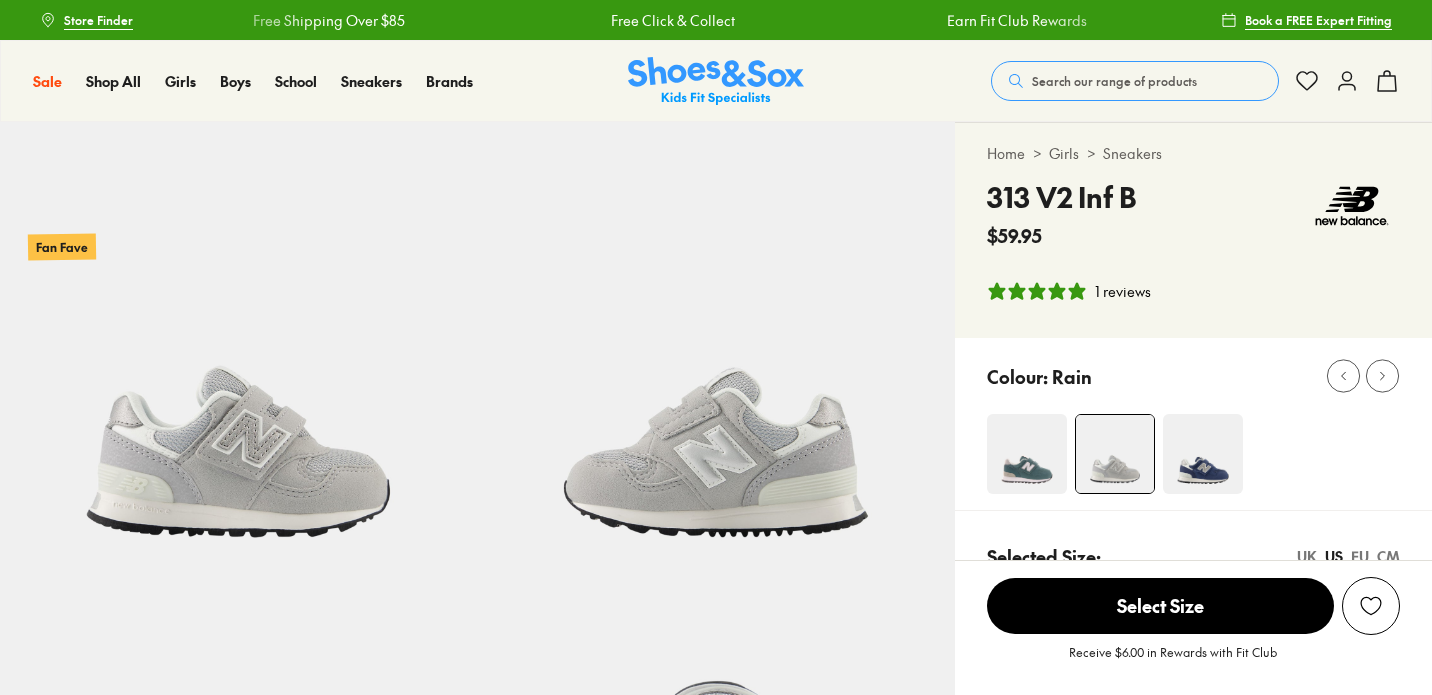 select on "*" 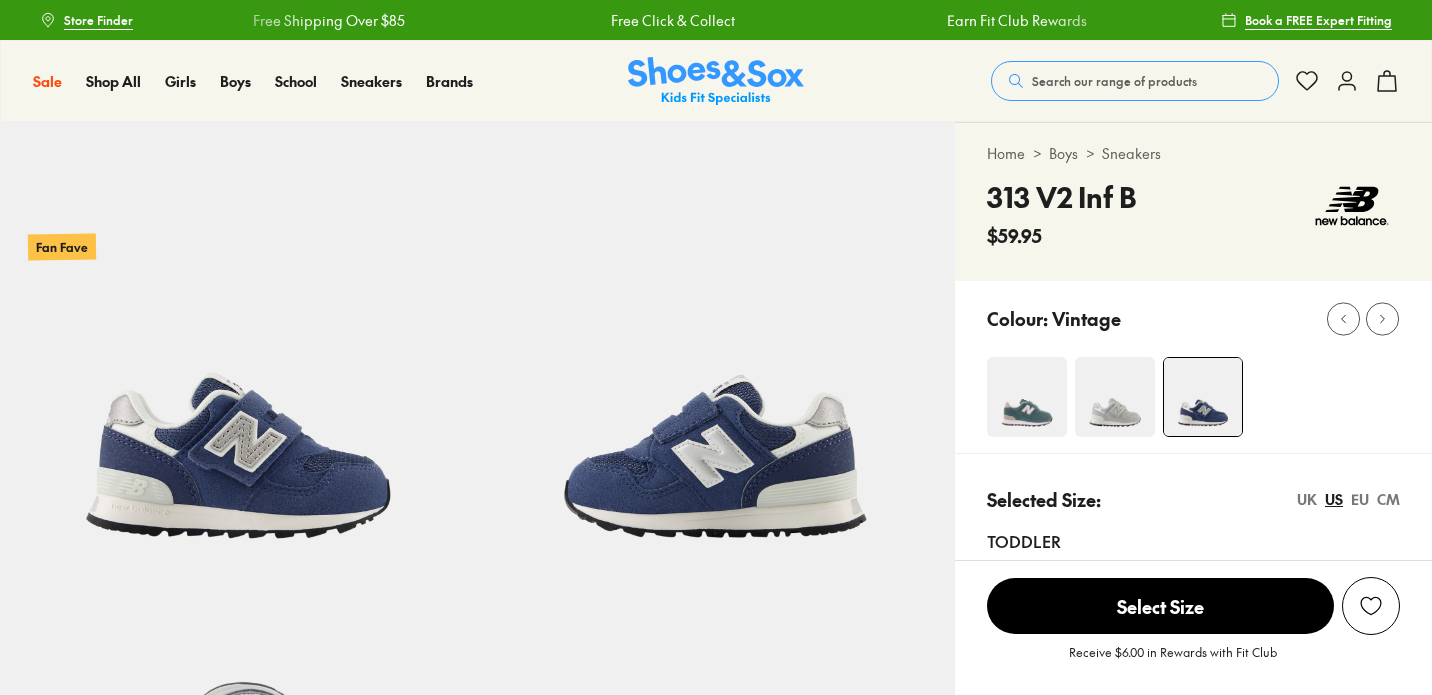 select on "*" 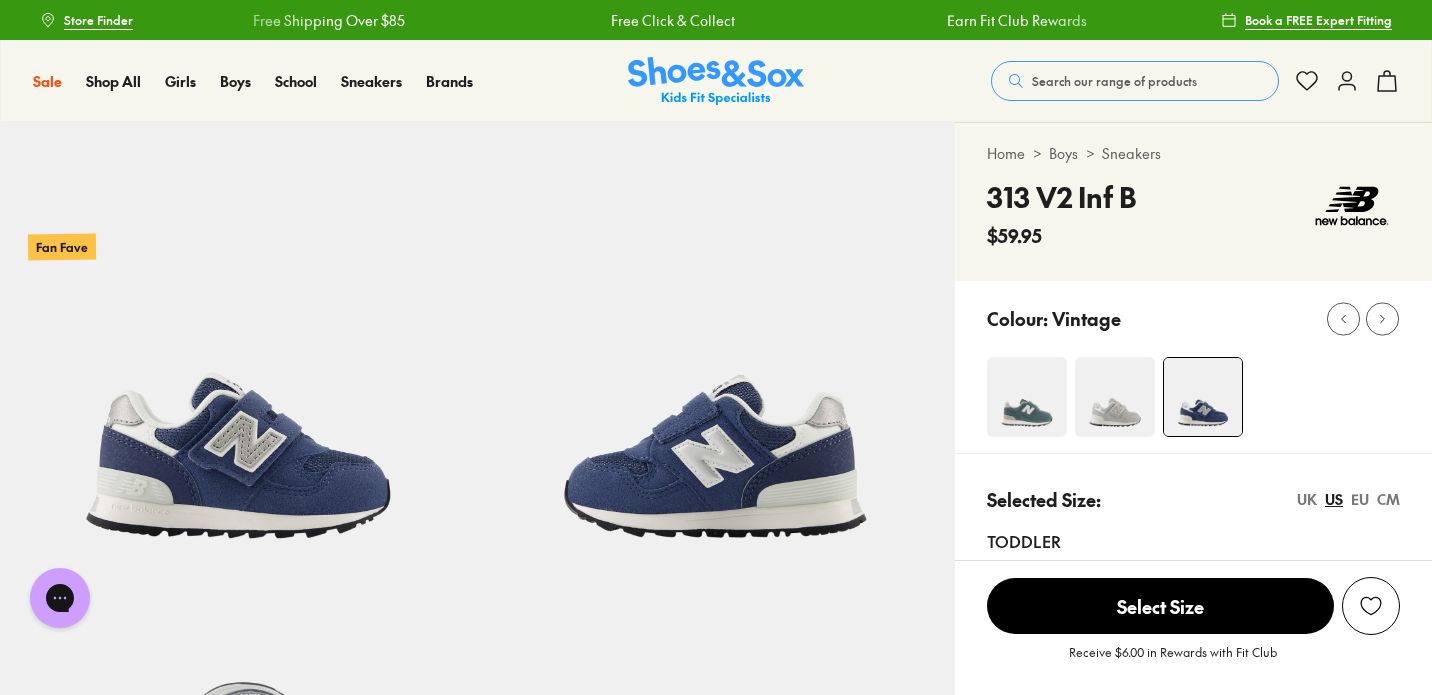 scroll, scrollTop: 0, scrollLeft: 0, axis: both 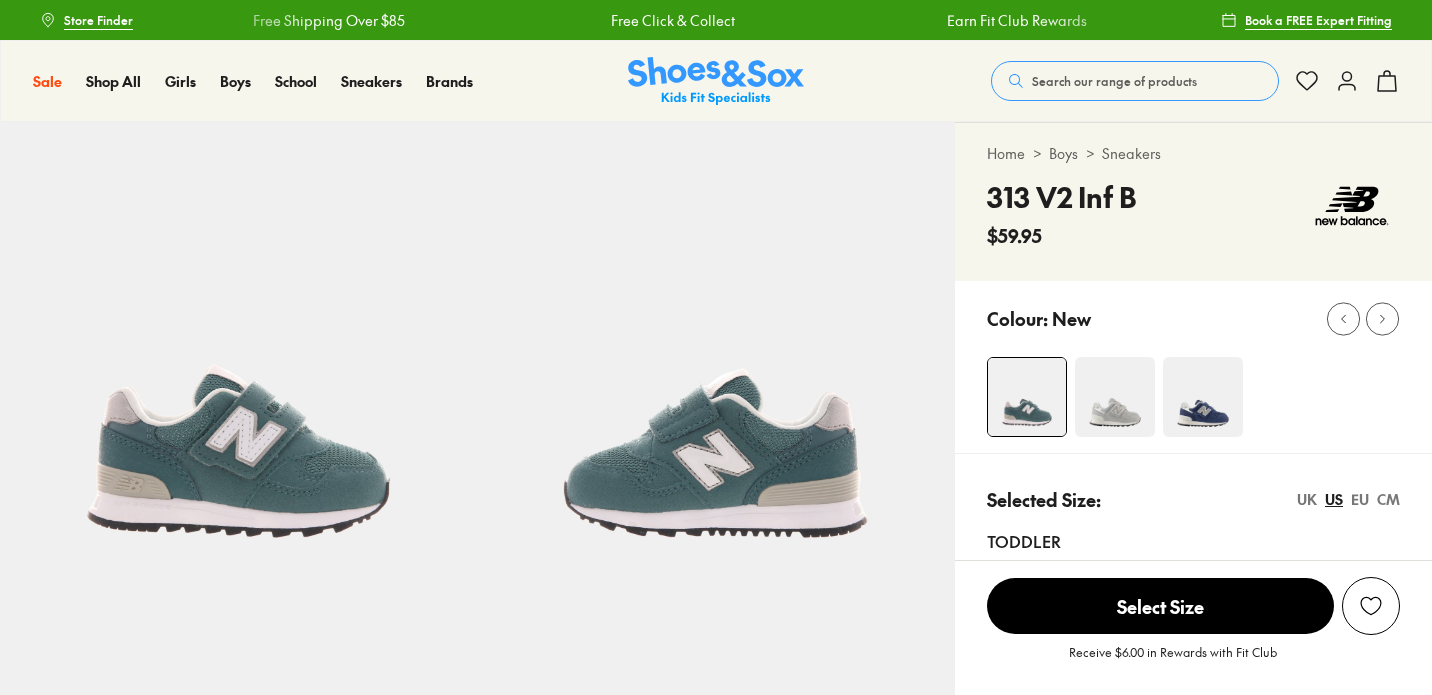 select on "*" 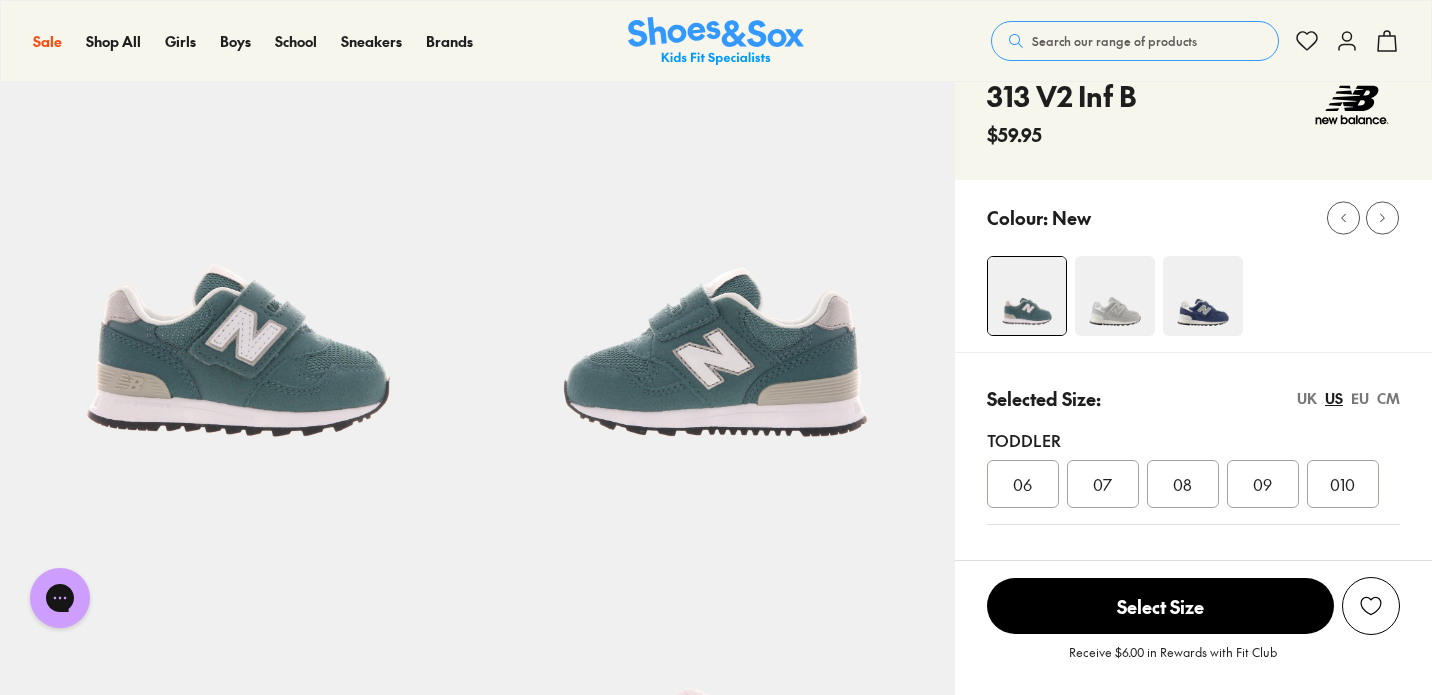 scroll, scrollTop: 163, scrollLeft: 0, axis: vertical 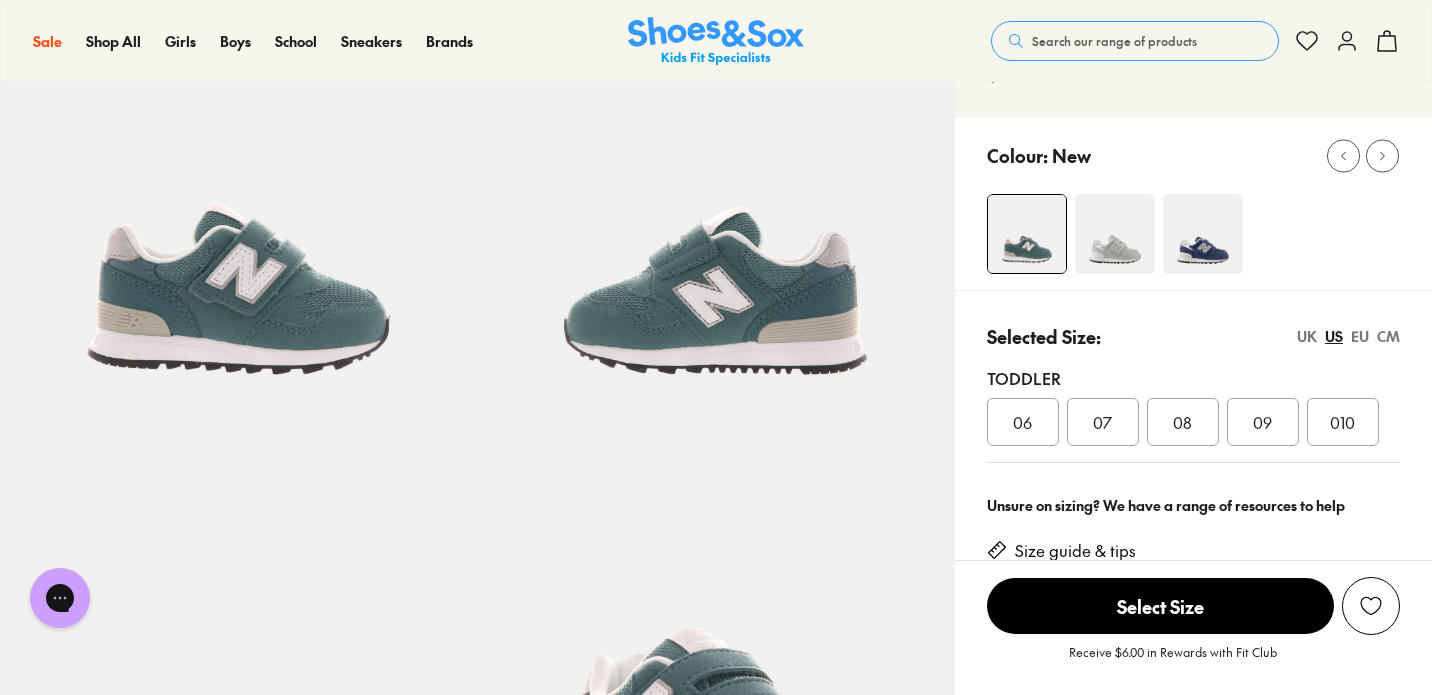 click at bounding box center (1203, 234) 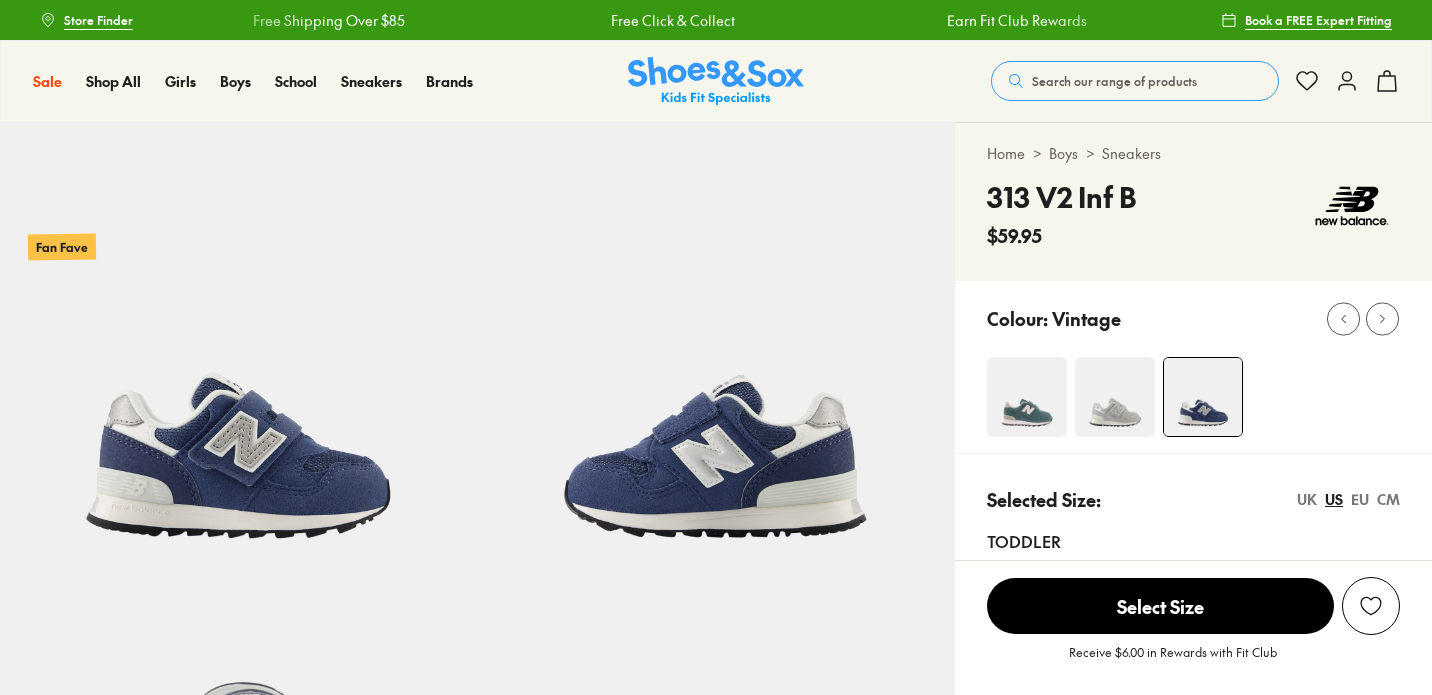 select on "*" 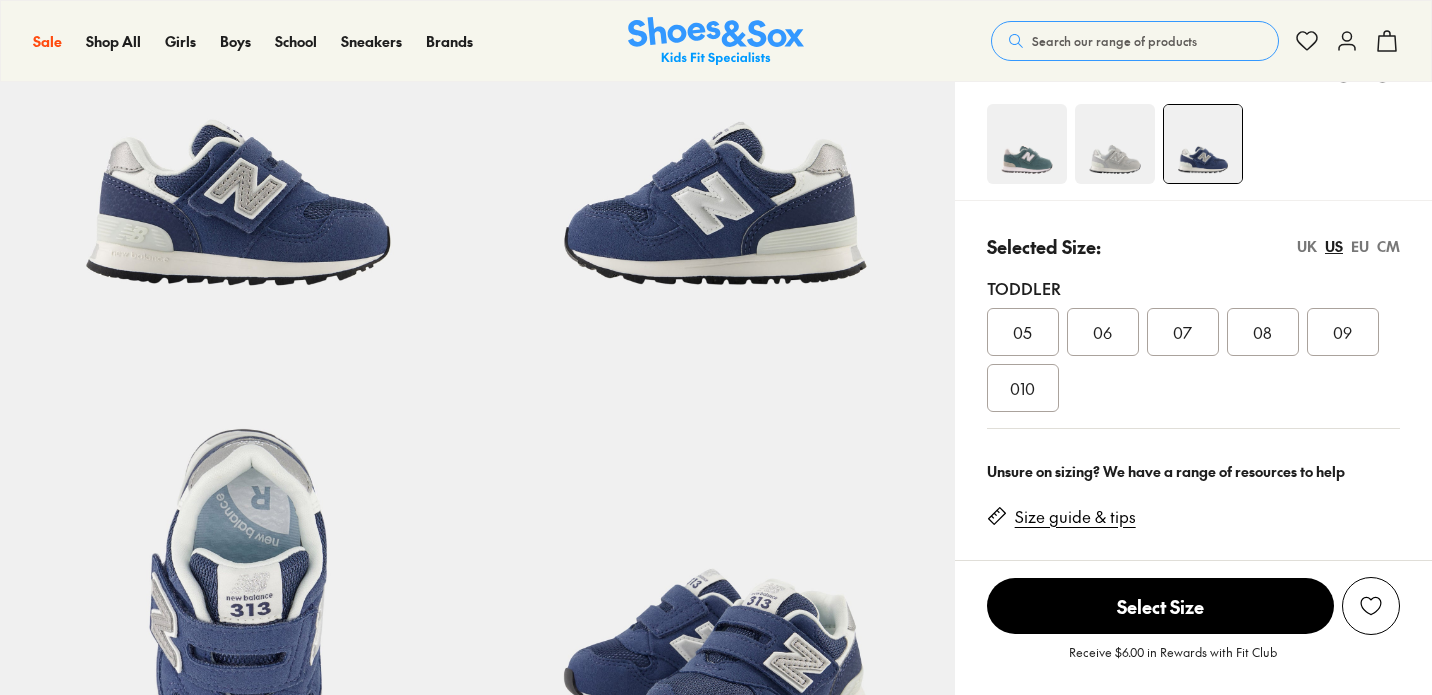 scroll, scrollTop: 254, scrollLeft: 0, axis: vertical 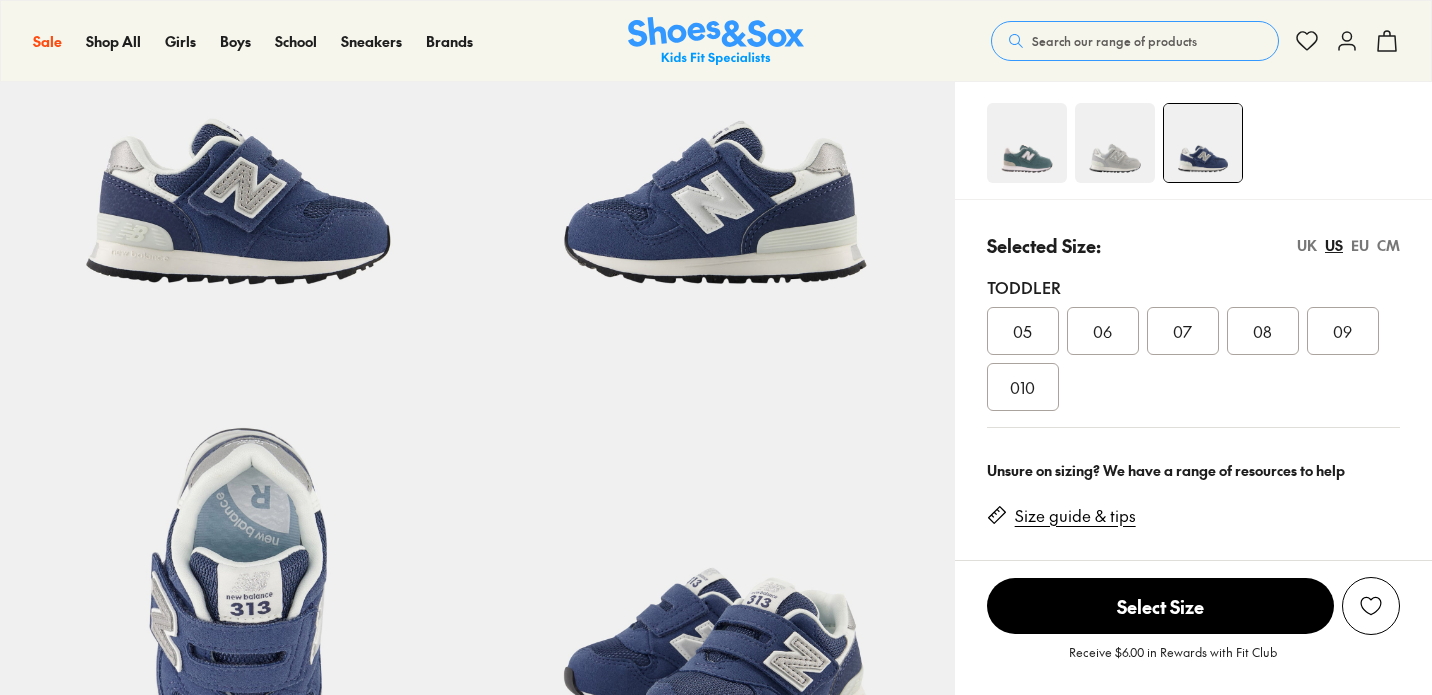 click on "07" at bounding box center (1182, 331) 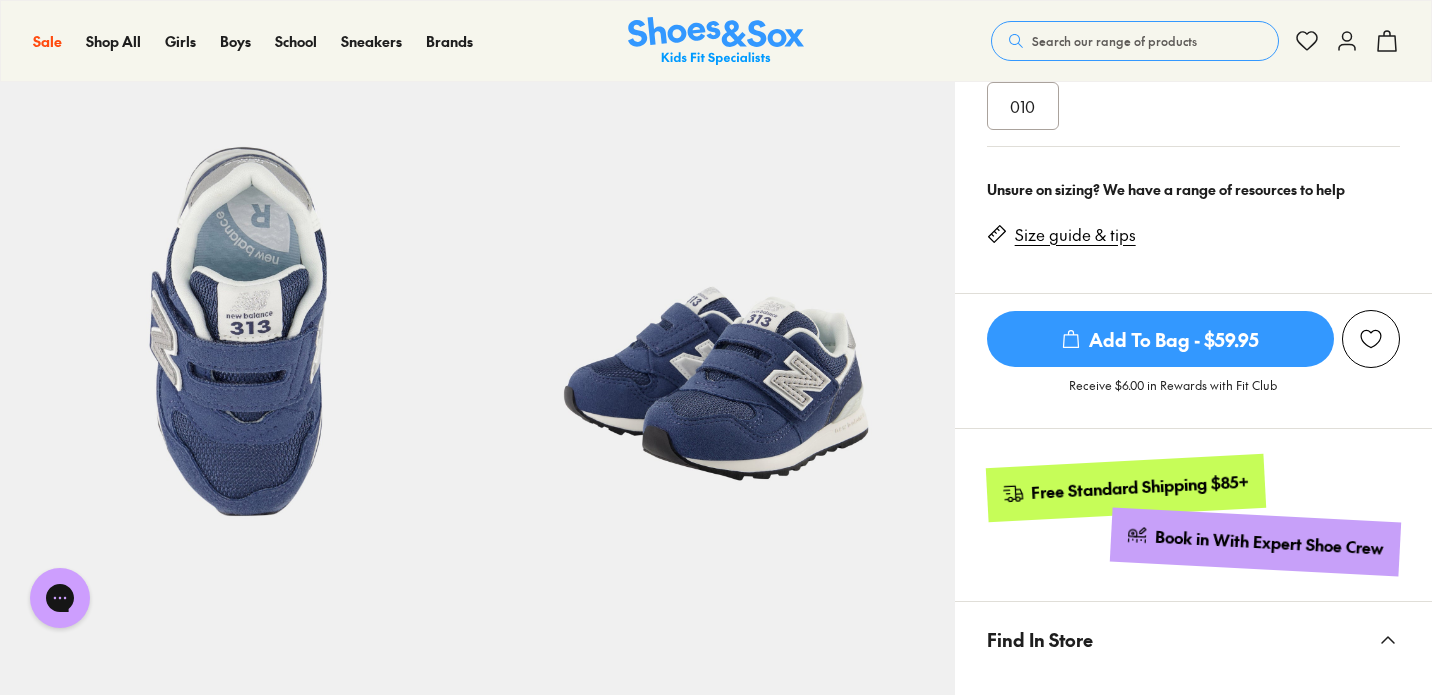 scroll, scrollTop: 536, scrollLeft: 0, axis: vertical 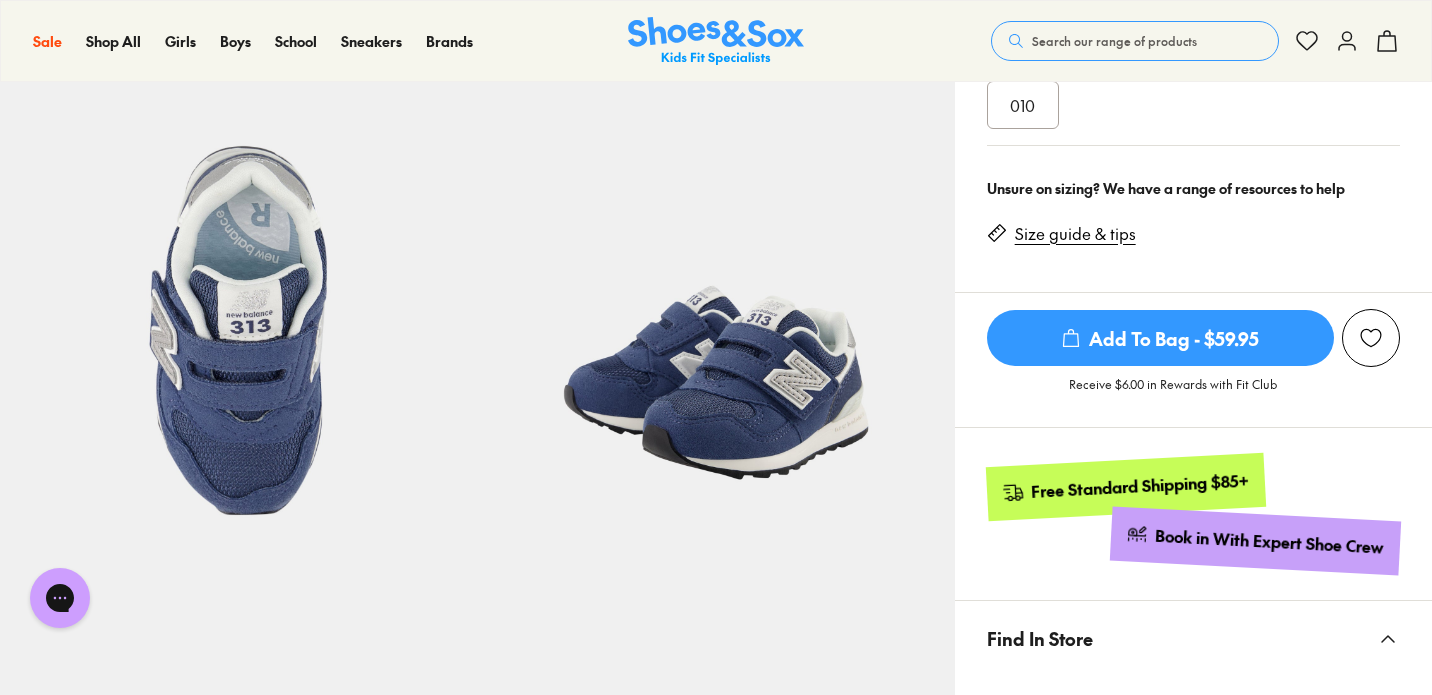 click on "Add To Bag - $59.95" at bounding box center (1160, 338) 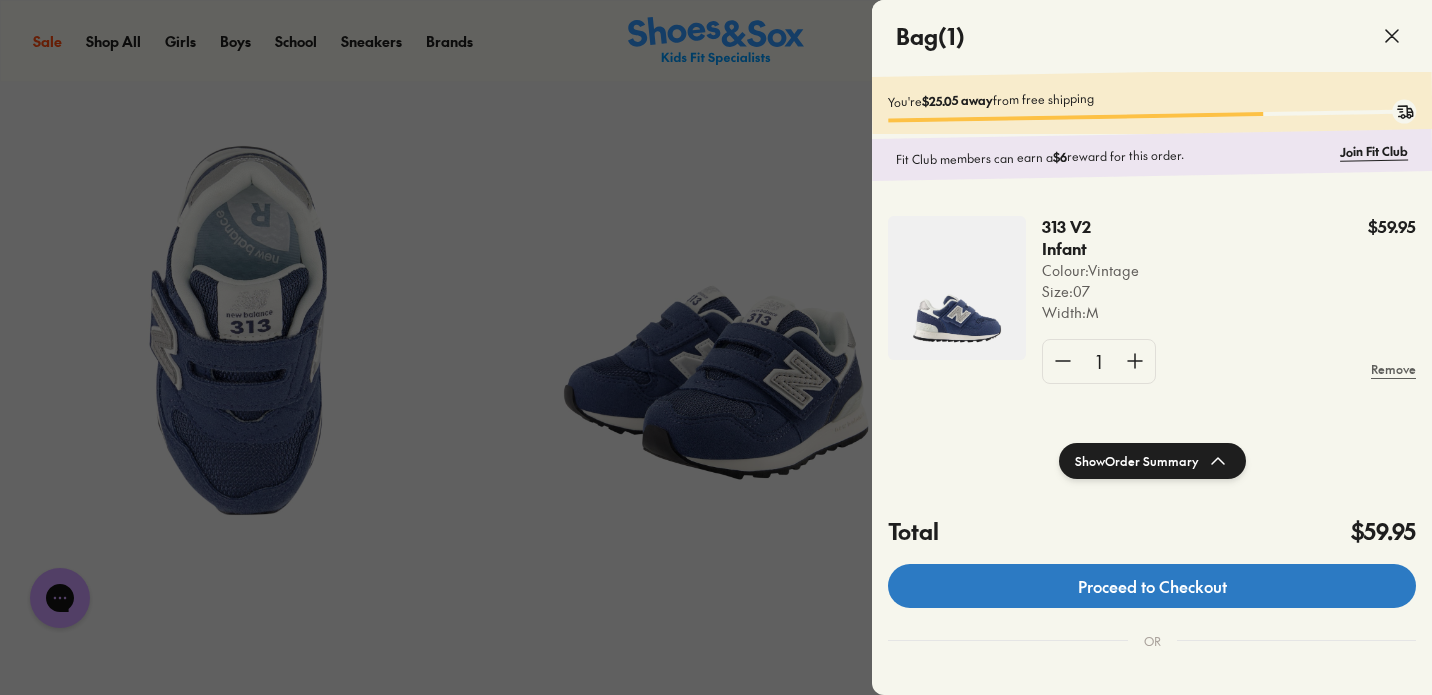 click on "Proceed to Checkout" 